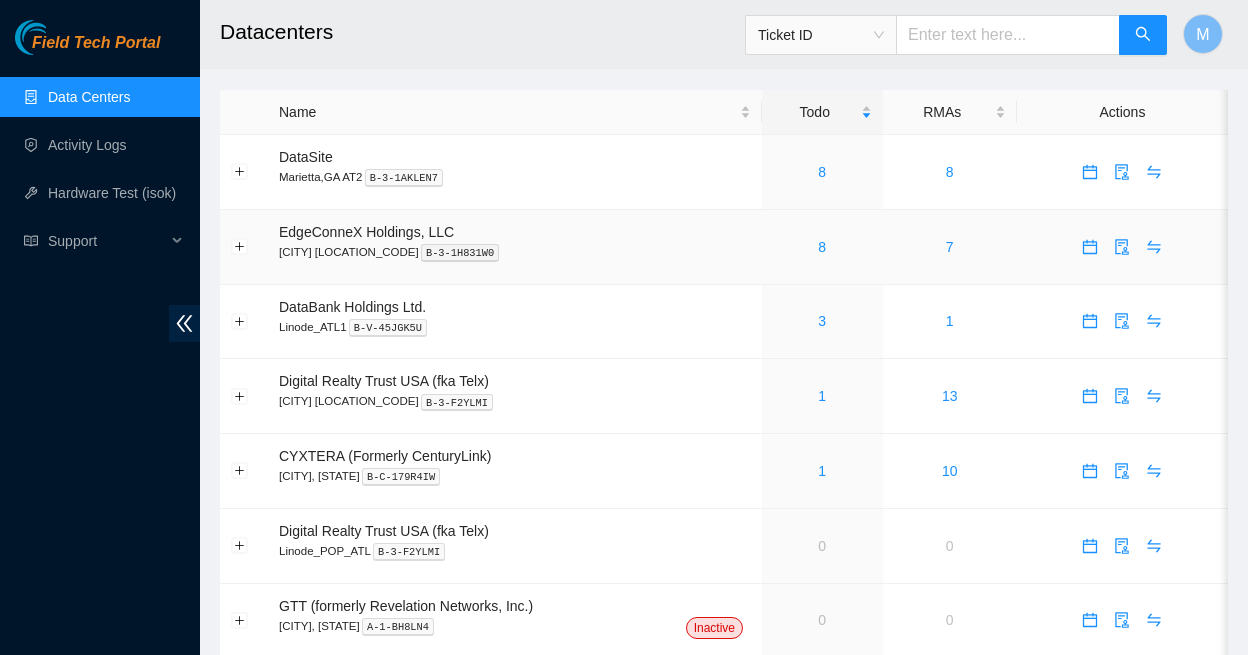 scroll, scrollTop: 0, scrollLeft: 0, axis: both 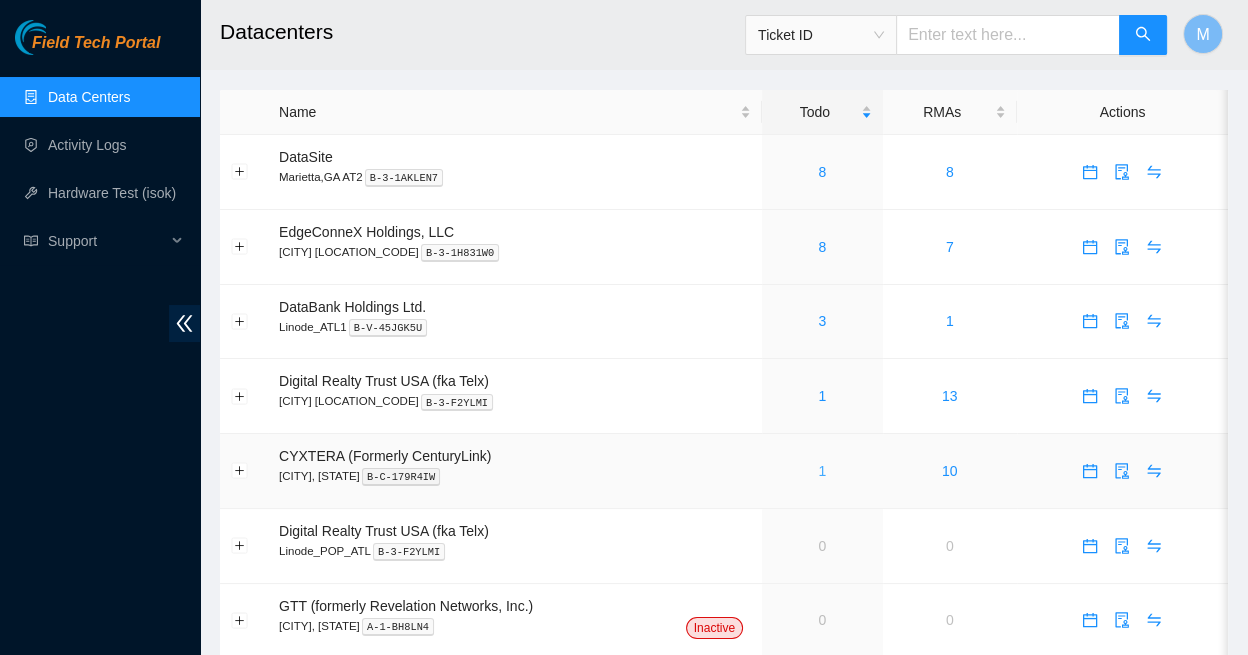 click on "1" at bounding box center (822, 471) 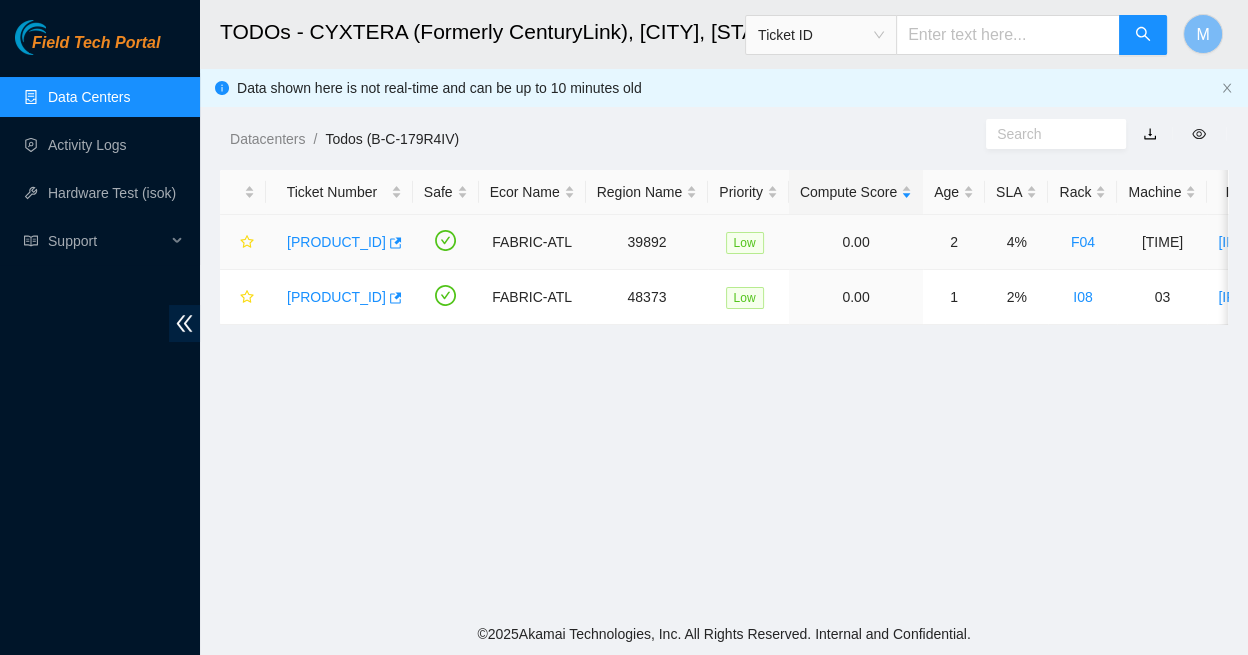 click on "B-V-5S9F1SX" at bounding box center [336, 242] 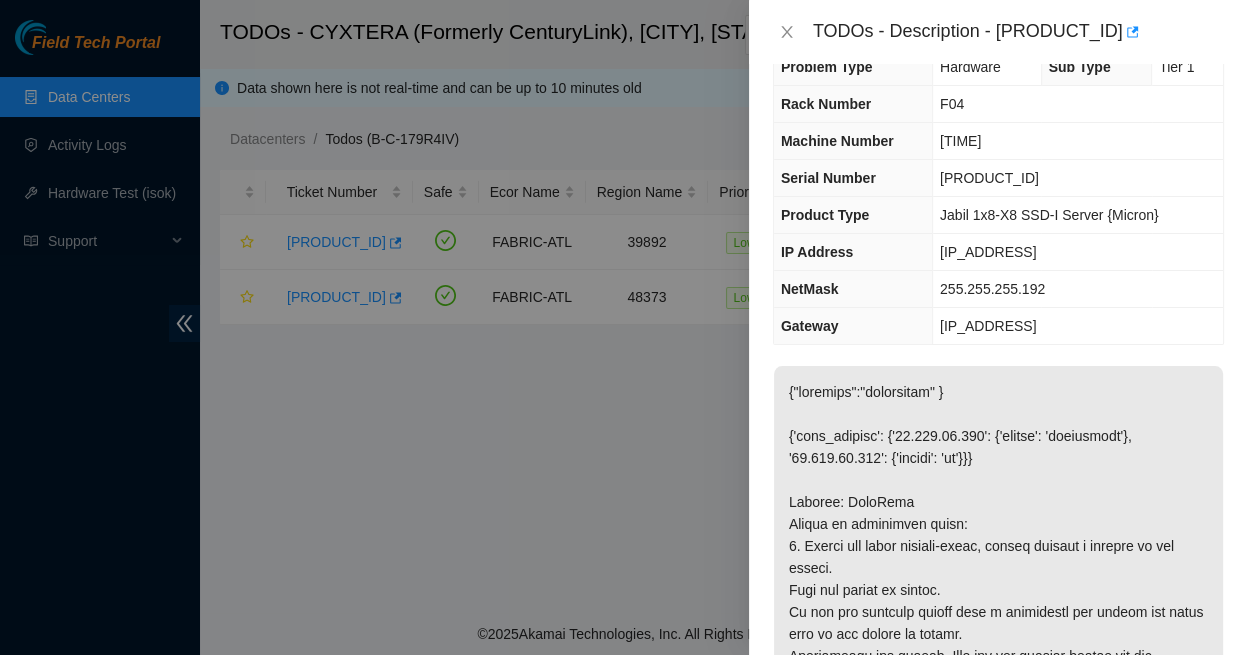 scroll, scrollTop: 33, scrollLeft: 0, axis: vertical 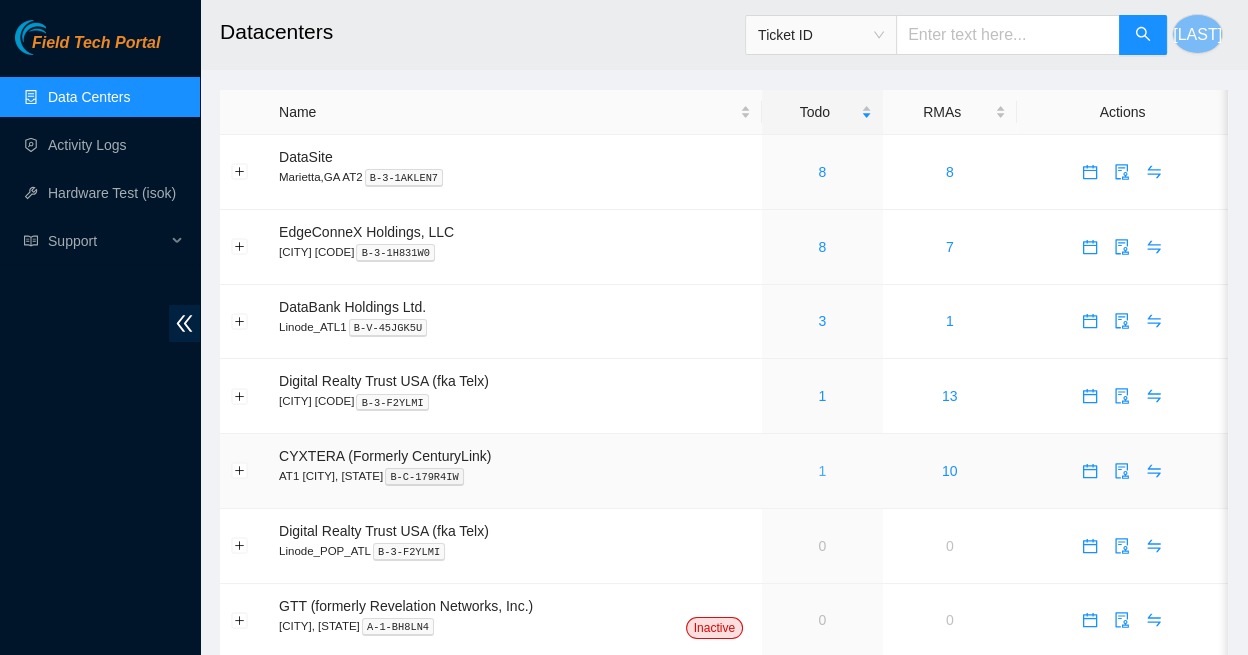 click on "1" at bounding box center (822, 471) 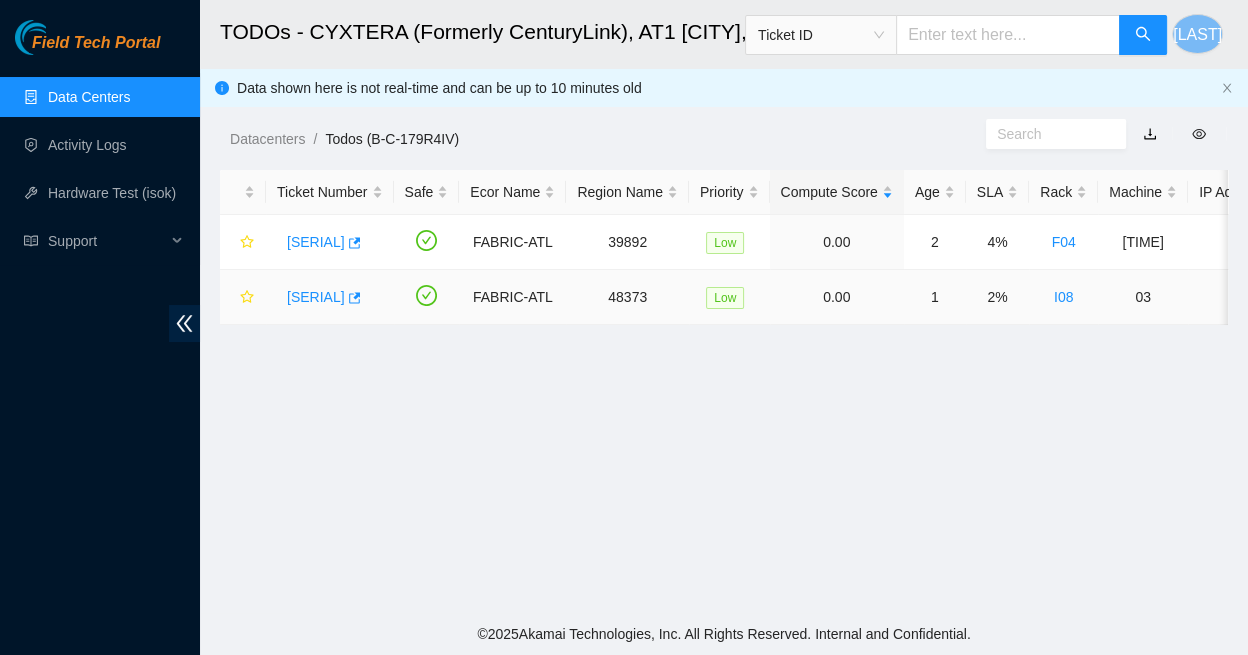 click on "[SERIAL]" at bounding box center [316, 297] 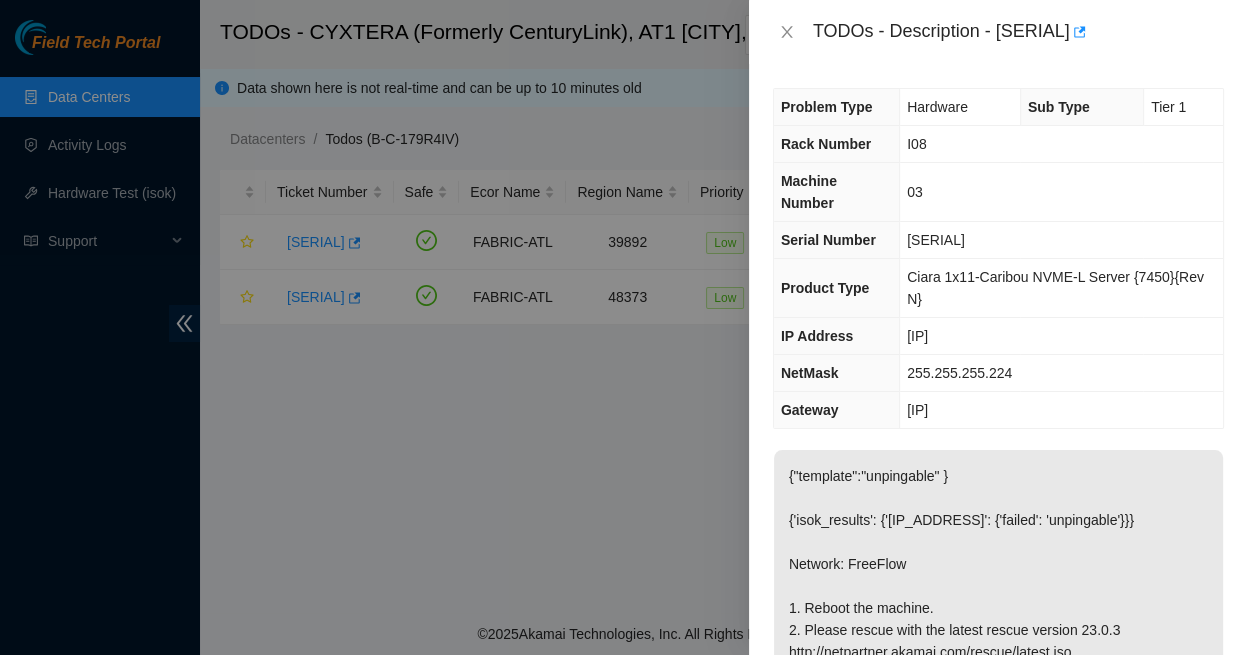 drag, startPoint x: 987, startPoint y: 272, endPoint x: 950, endPoint y: 259, distance: 39.217342 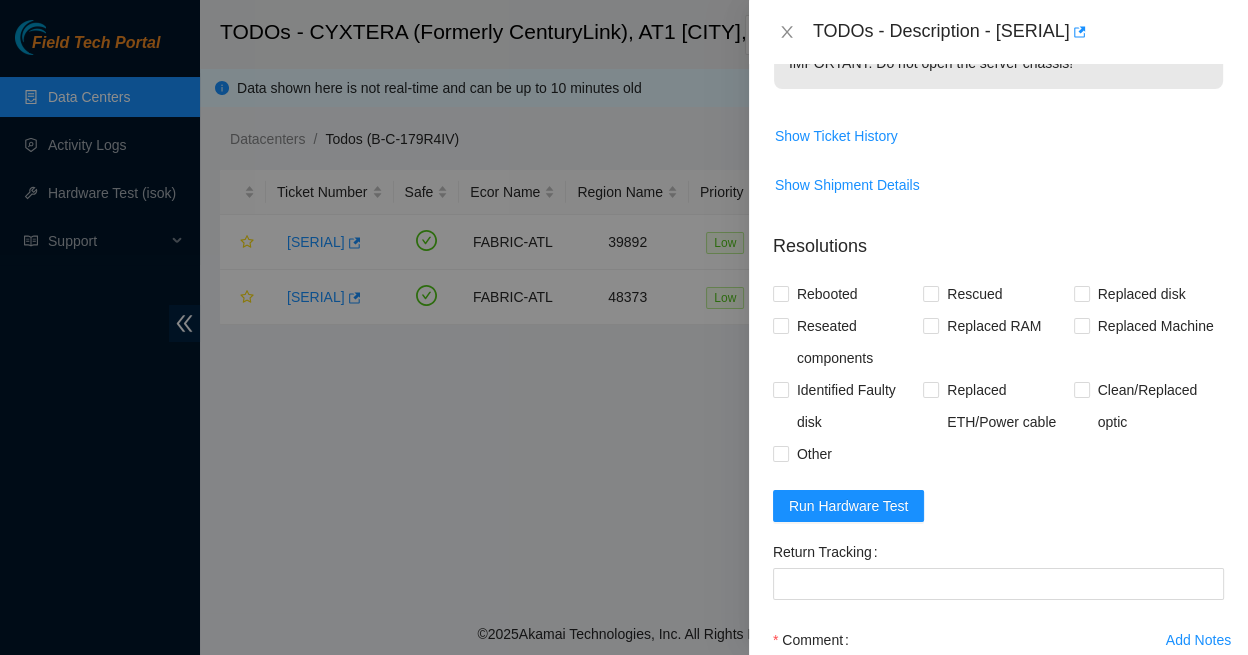 scroll, scrollTop: 638, scrollLeft: 0, axis: vertical 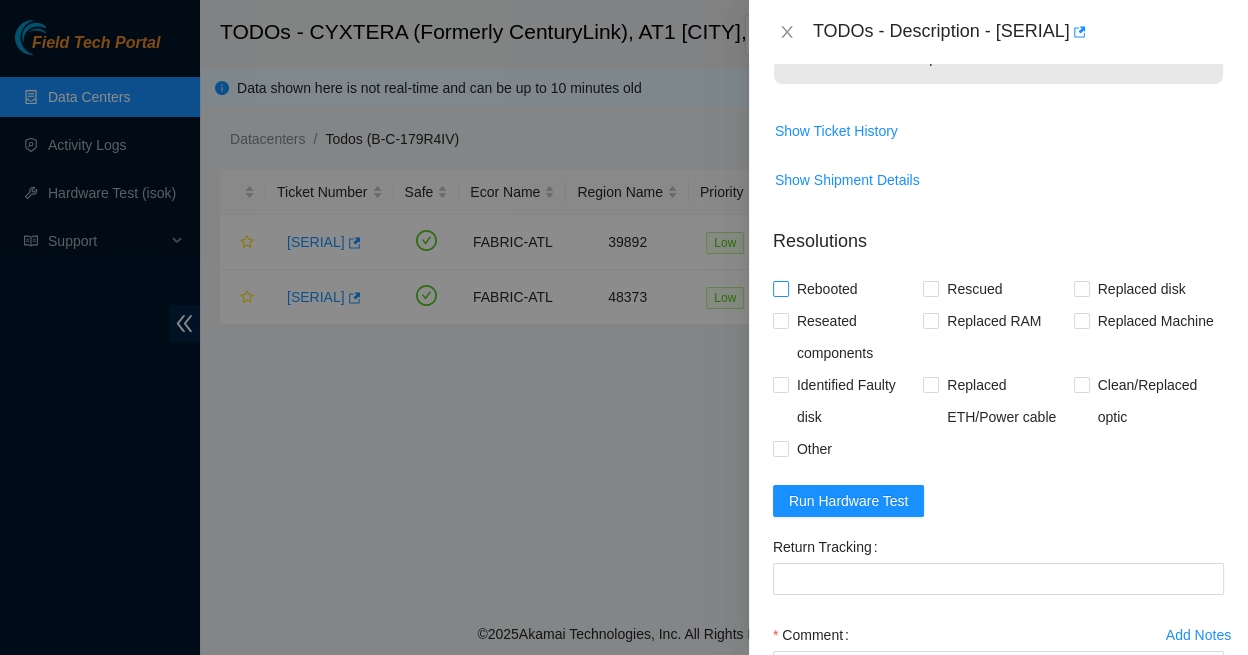 click on "Rebooted" at bounding box center (780, 288) 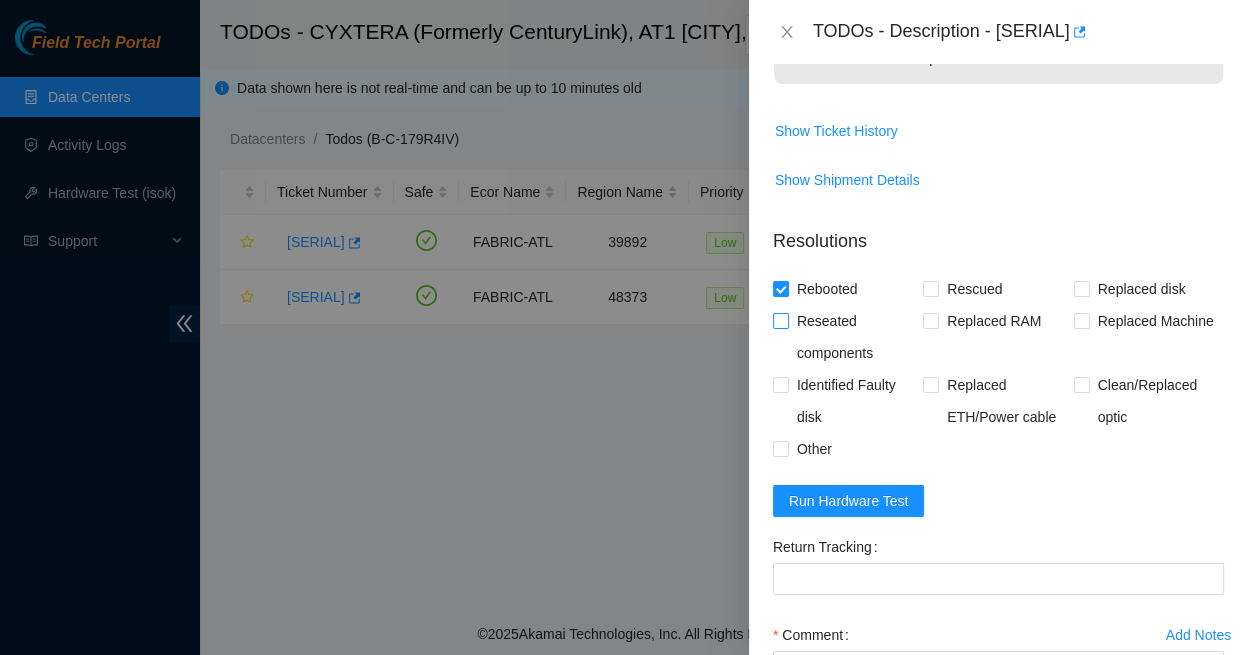 click on "Reseated components" at bounding box center (780, 320) 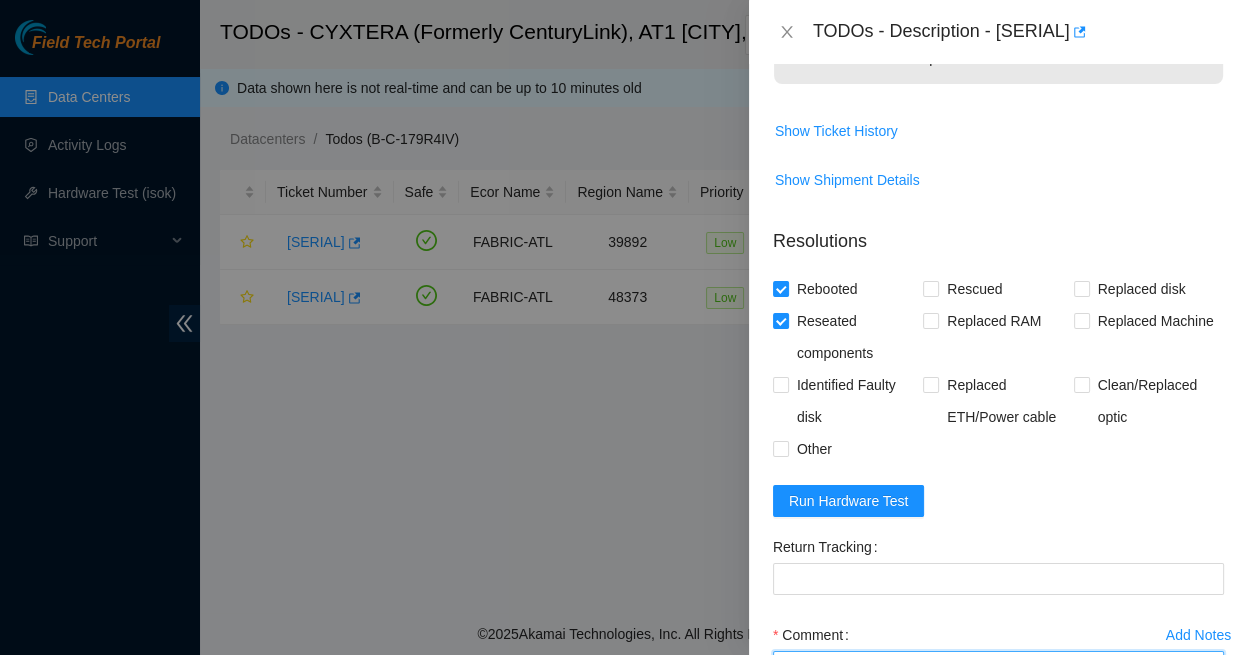 click on "Comment" at bounding box center [998, 689] 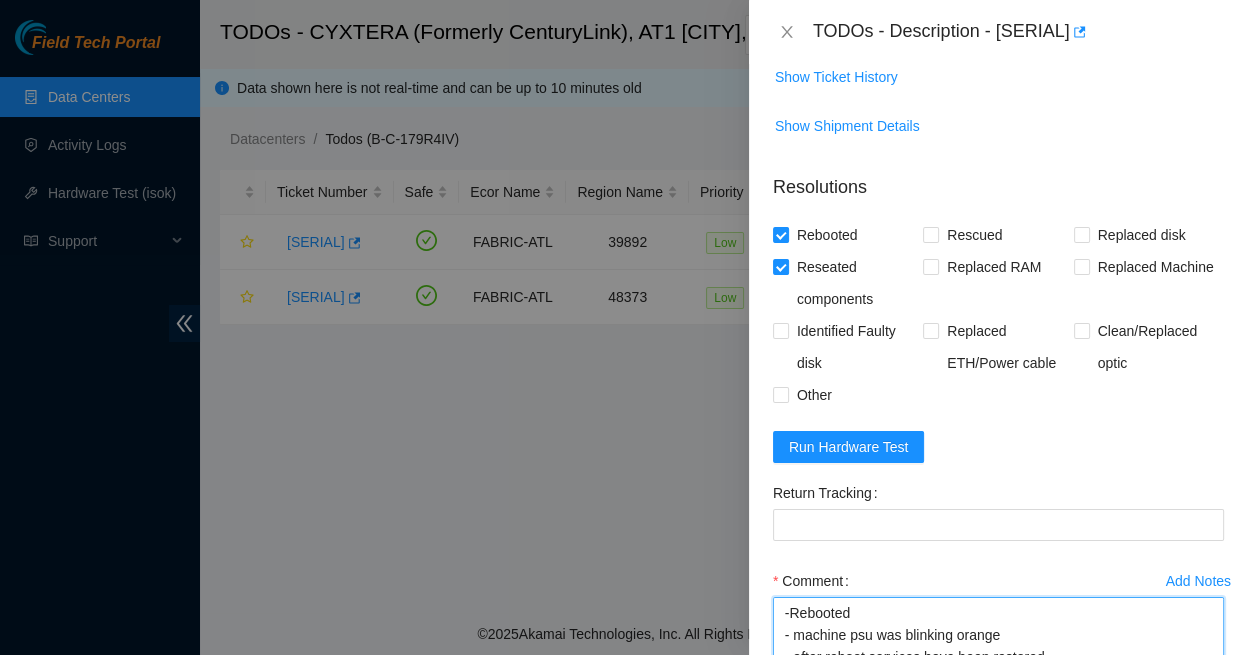 scroll, scrollTop: 691, scrollLeft: 0, axis: vertical 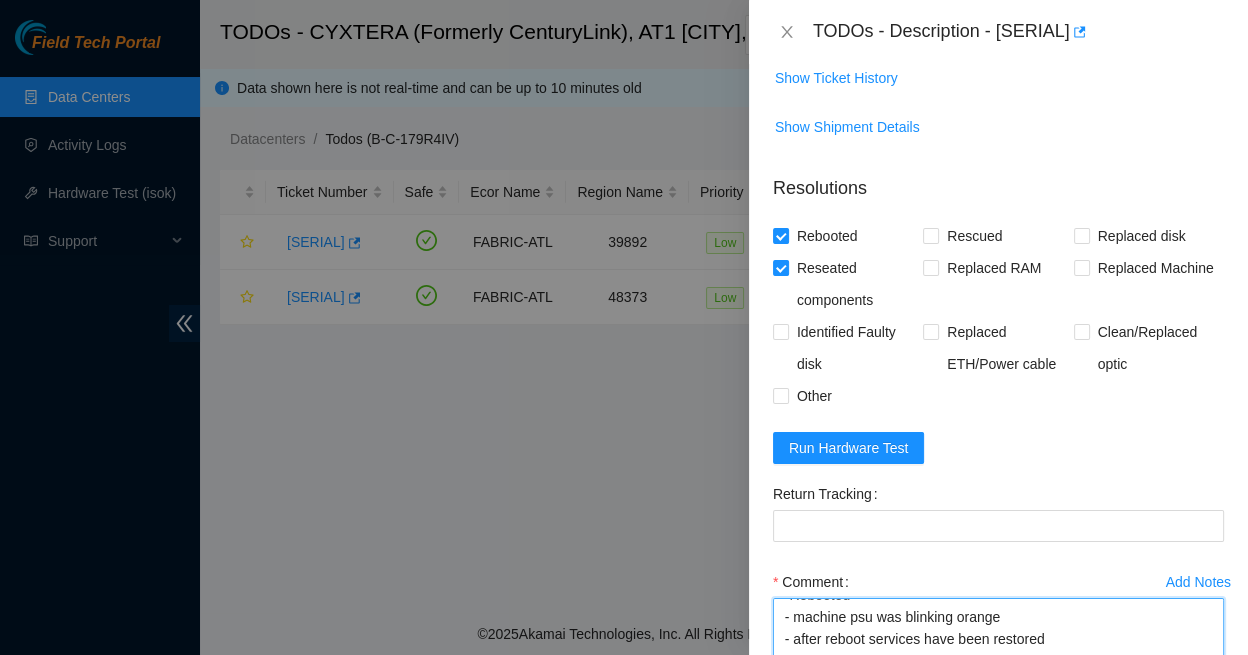 type on "-Rebooted
- machine psu was blinking orange
- after reboot services have been restored
Ran isok - [IP] :   passed: ok" 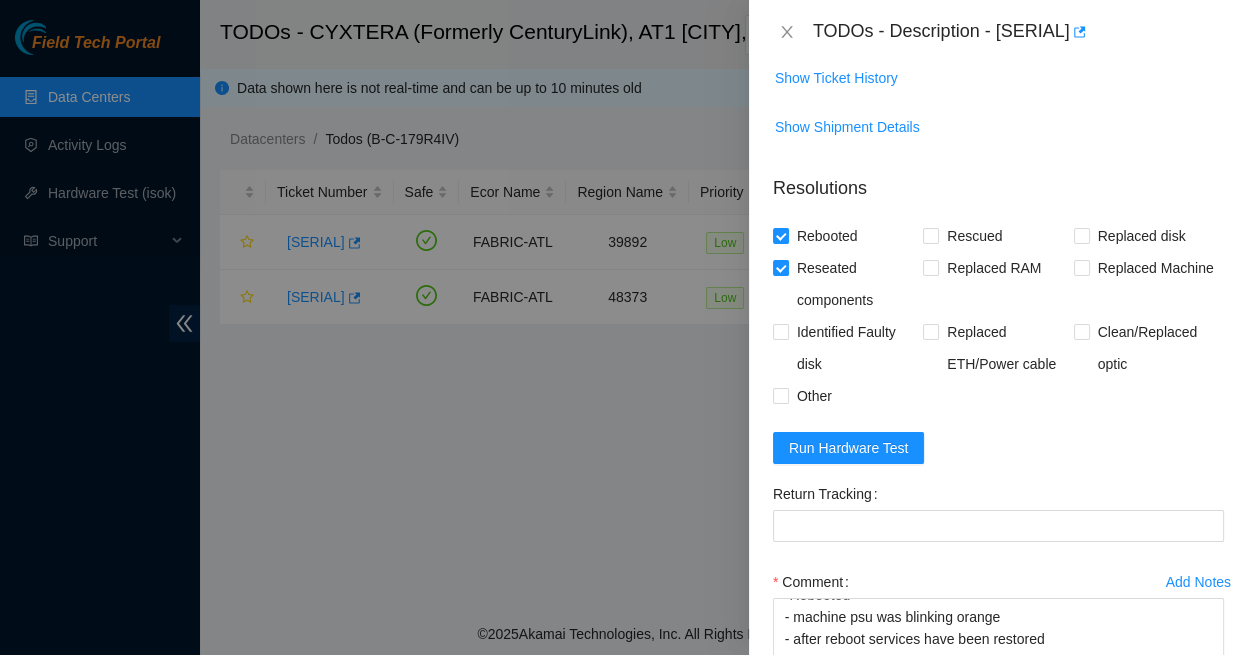 click on "Submit" at bounding box center (811, 726) 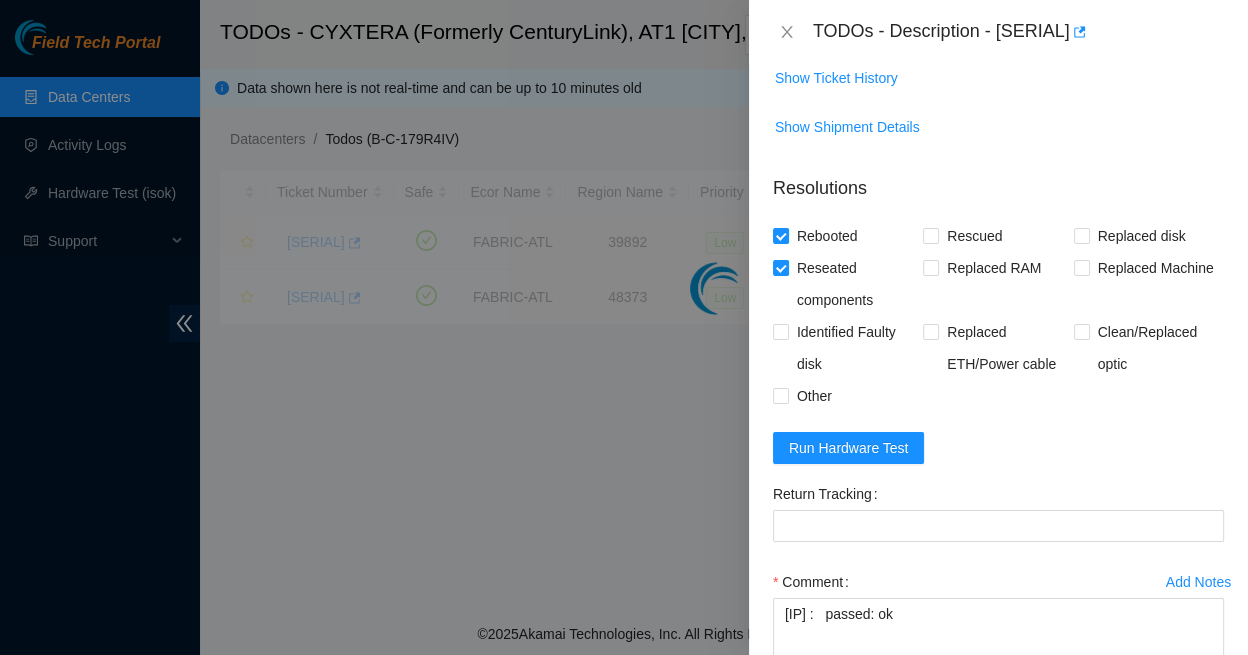 scroll, scrollTop: 0, scrollLeft: 0, axis: both 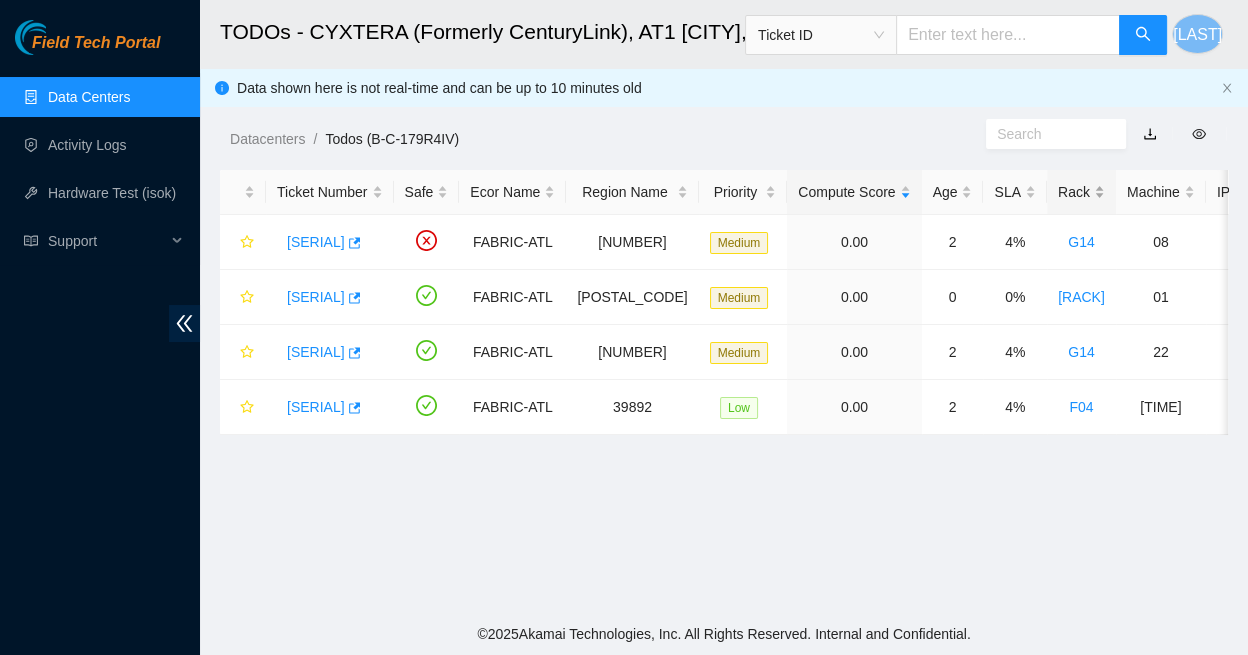click on "Rack" at bounding box center [1081, 192] 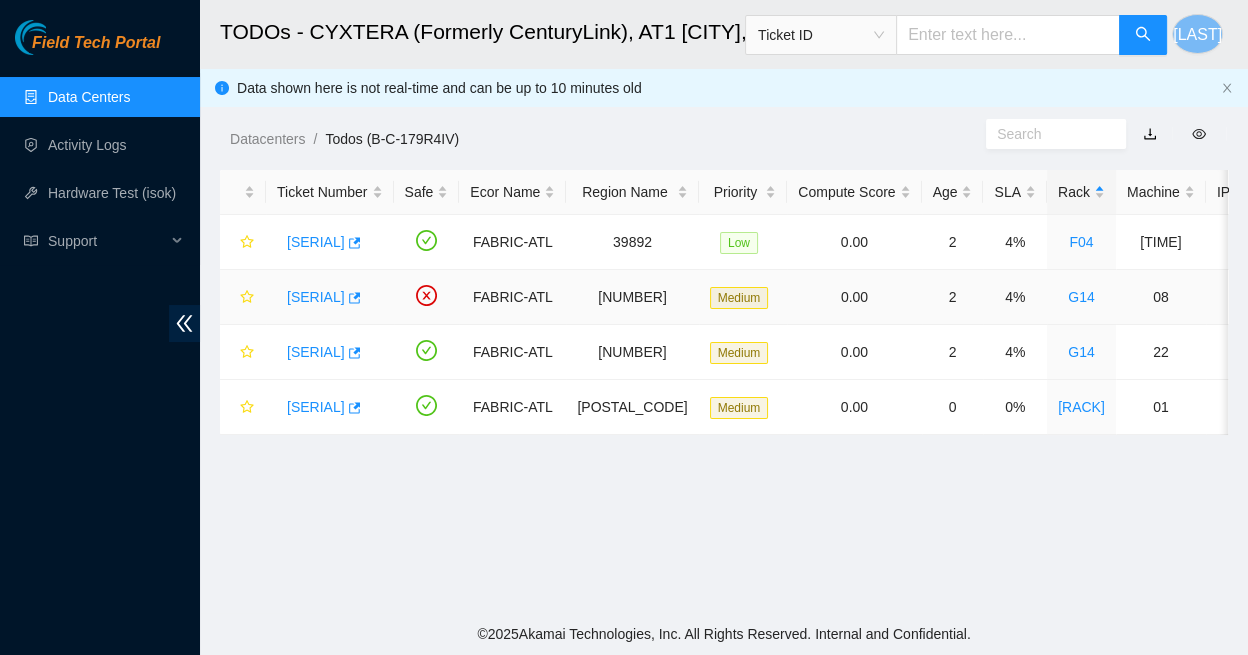 click on "[SERIAL]" at bounding box center (316, 297) 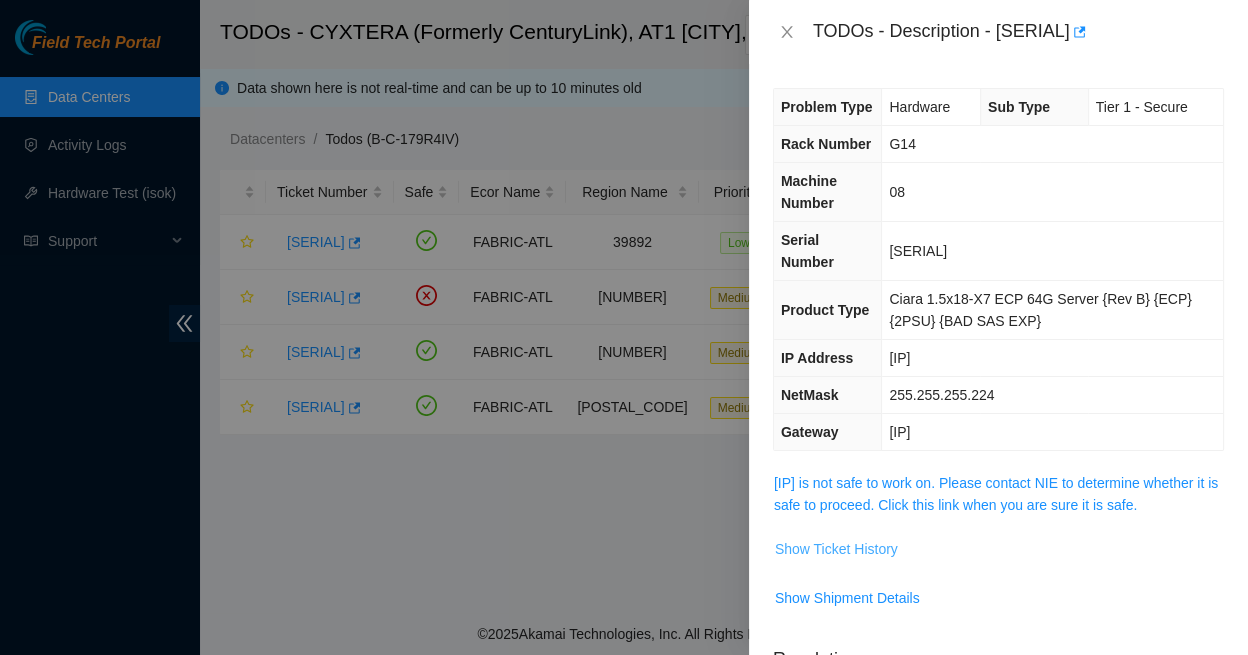 scroll, scrollTop: 0, scrollLeft: 0, axis: both 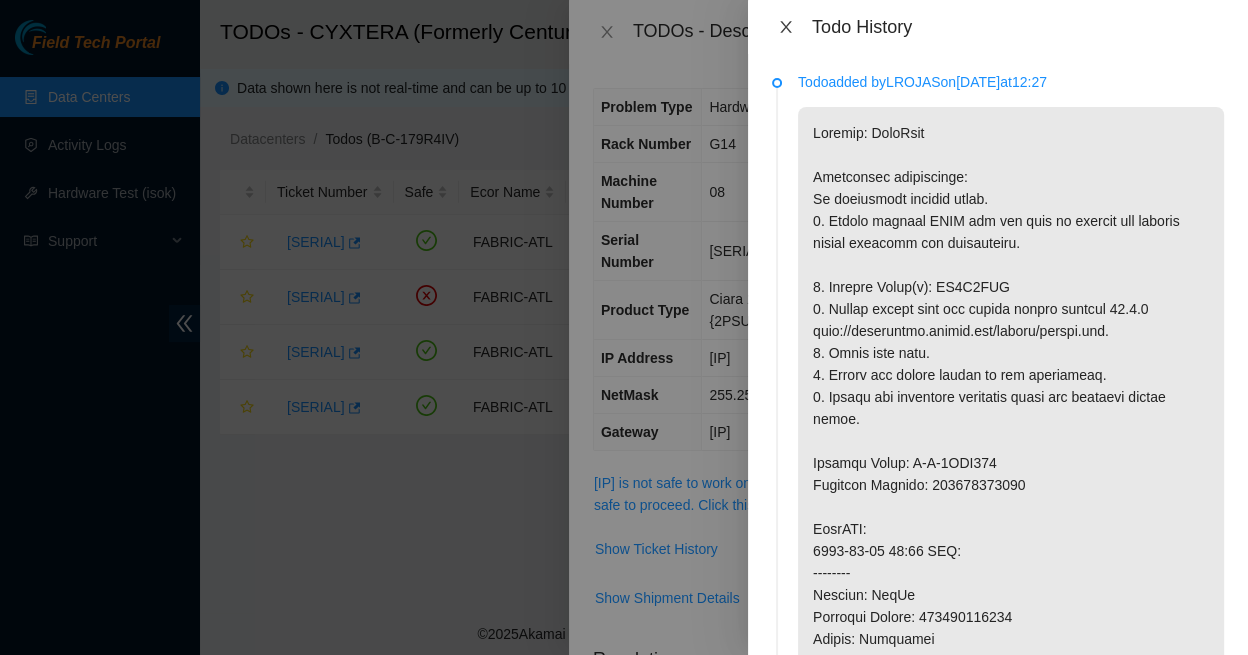 click 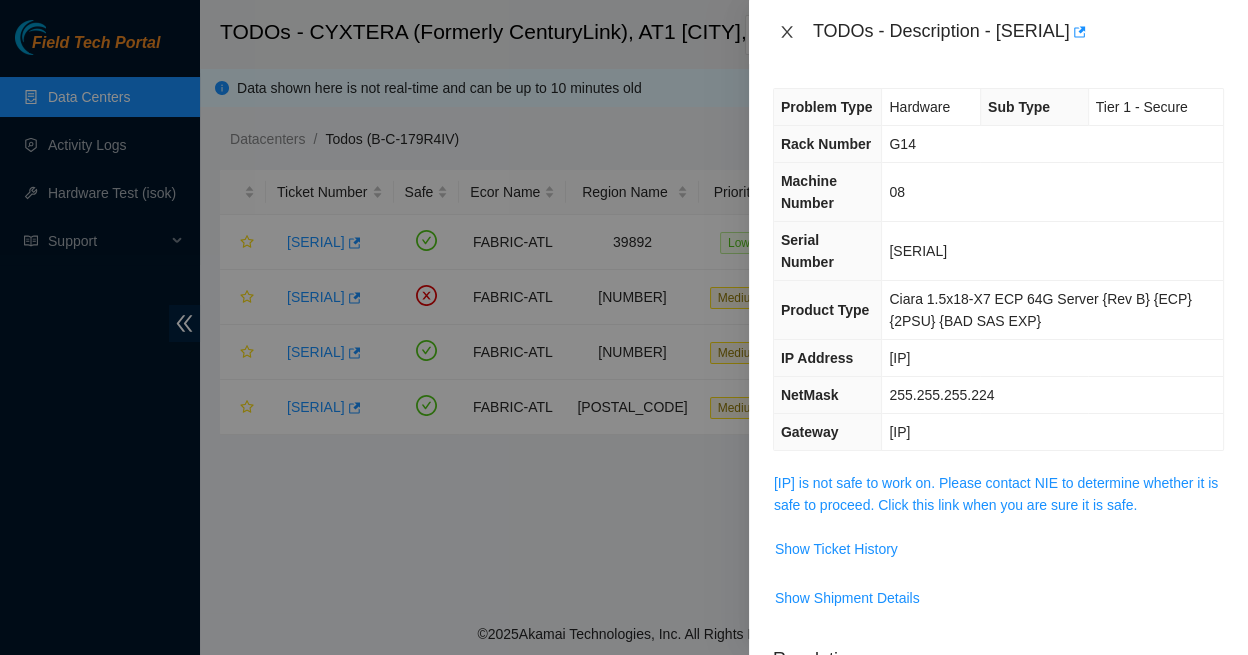 click 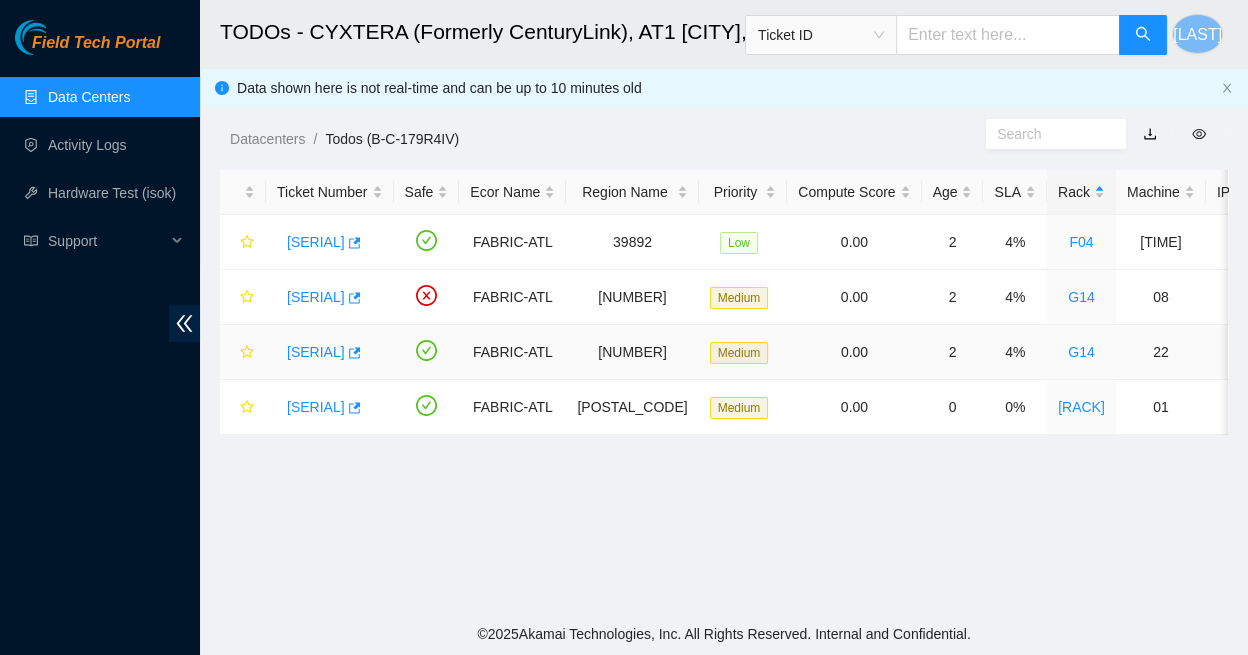 click on "[SERIAL]" at bounding box center (316, 352) 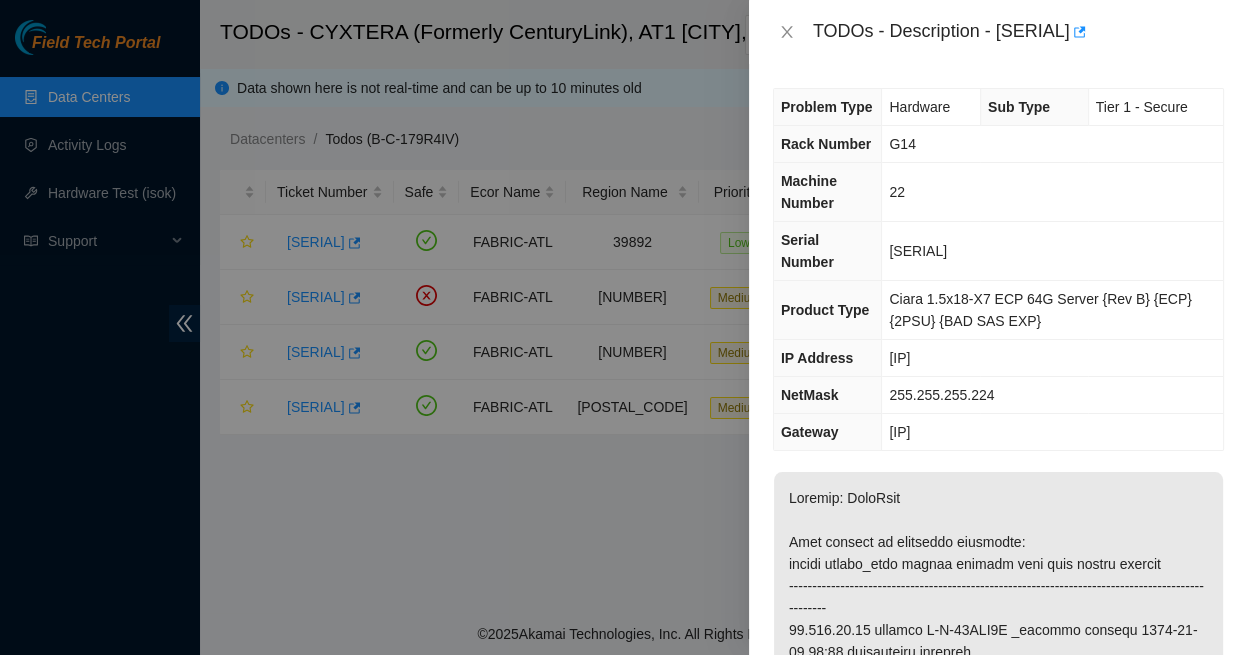 scroll, scrollTop: 0, scrollLeft: 0, axis: both 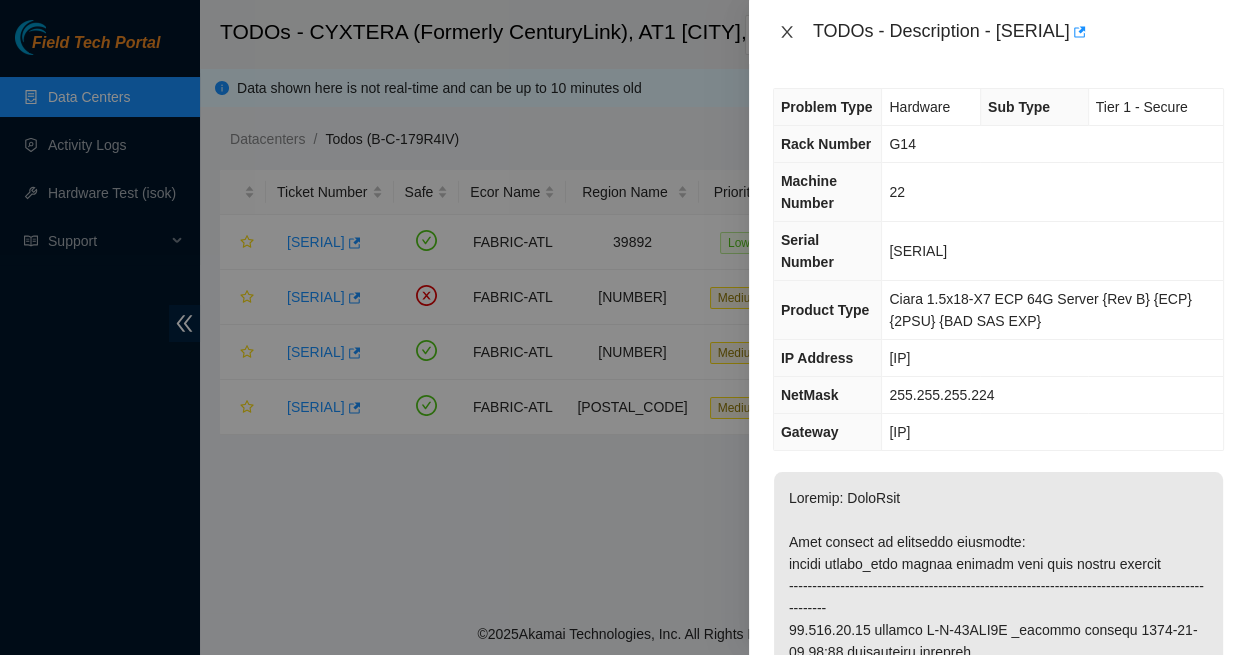 click 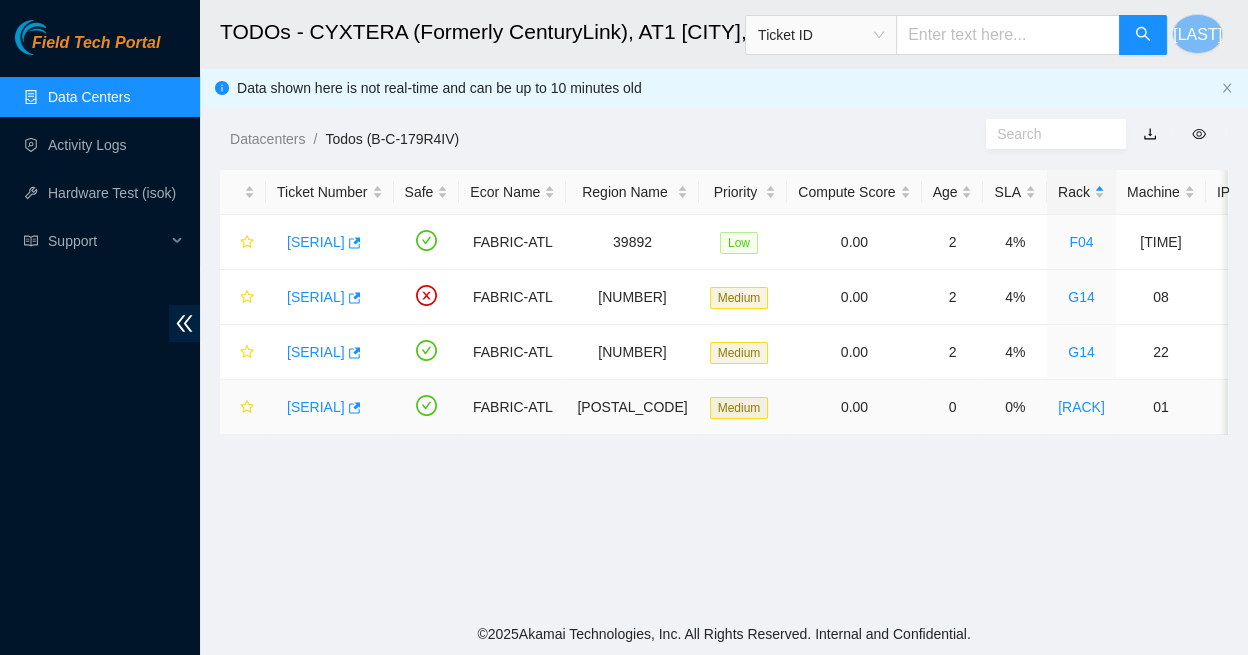 click on "[SERIAL]" at bounding box center (316, 407) 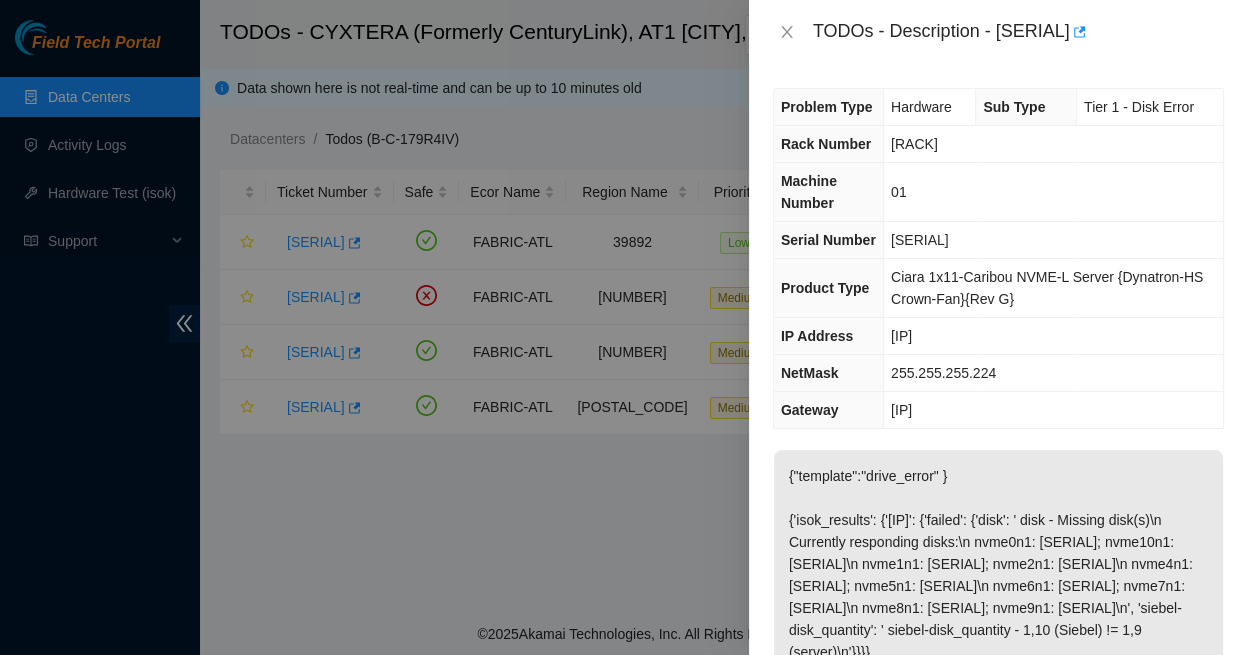 scroll, scrollTop: 0, scrollLeft: 0, axis: both 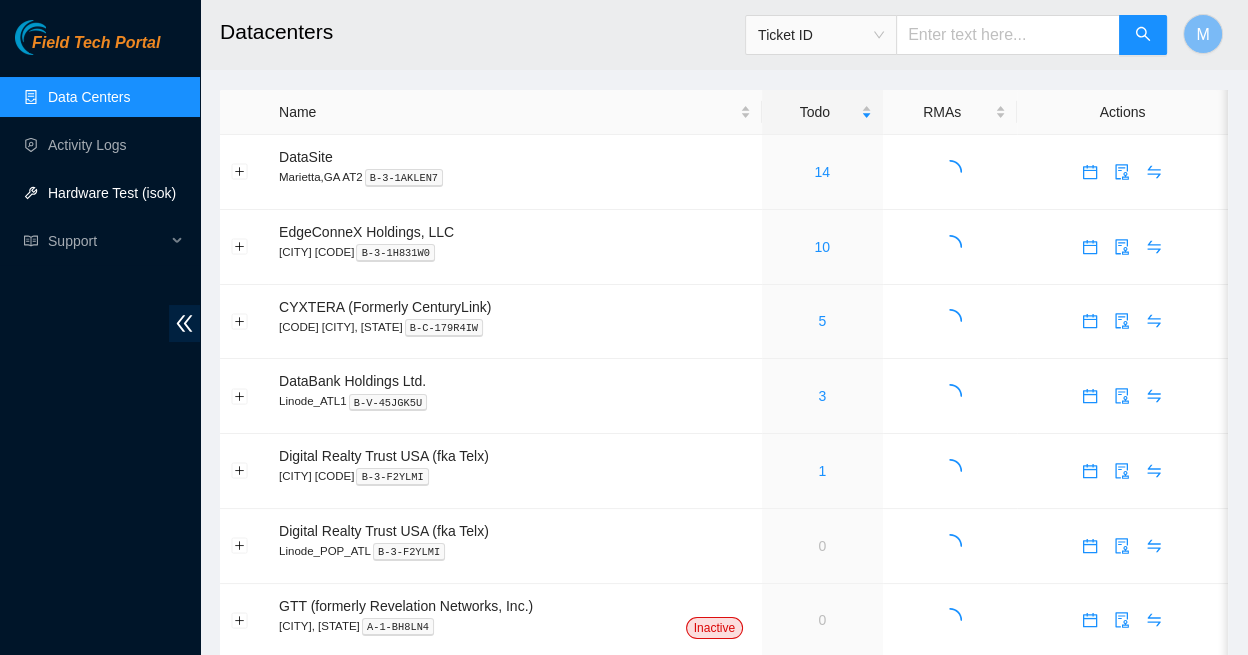 click on "Hardware Test (isok)" at bounding box center (112, 193) 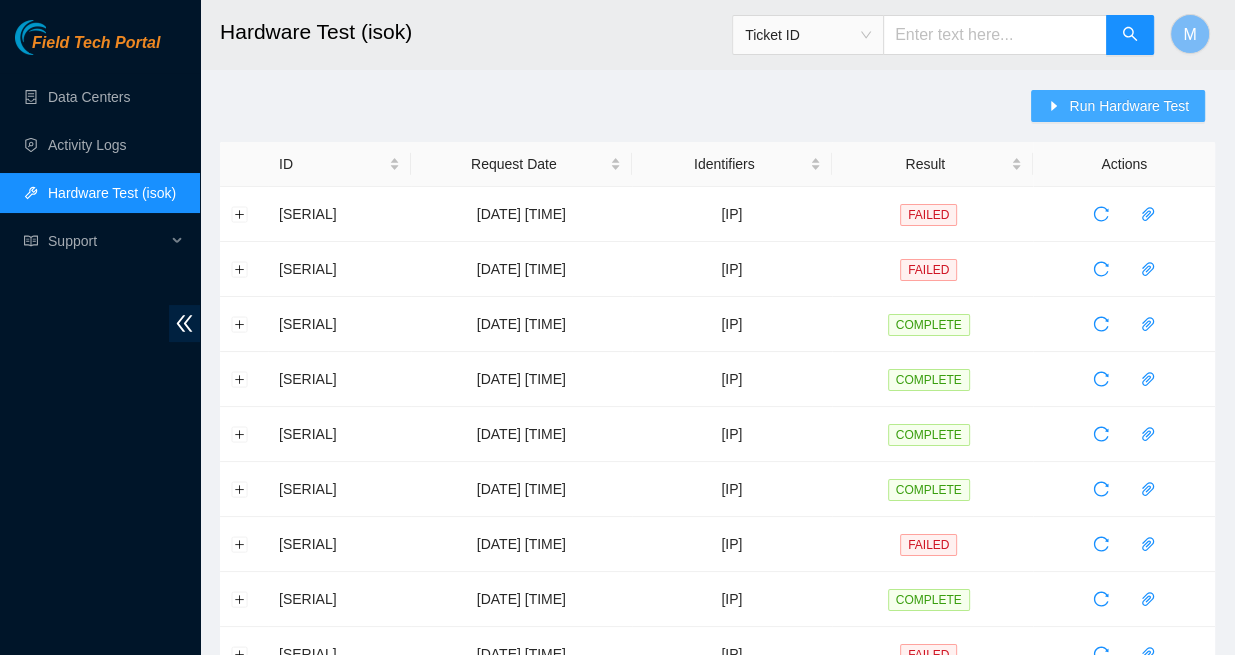 click on "Run Hardware Test" at bounding box center [1129, 106] 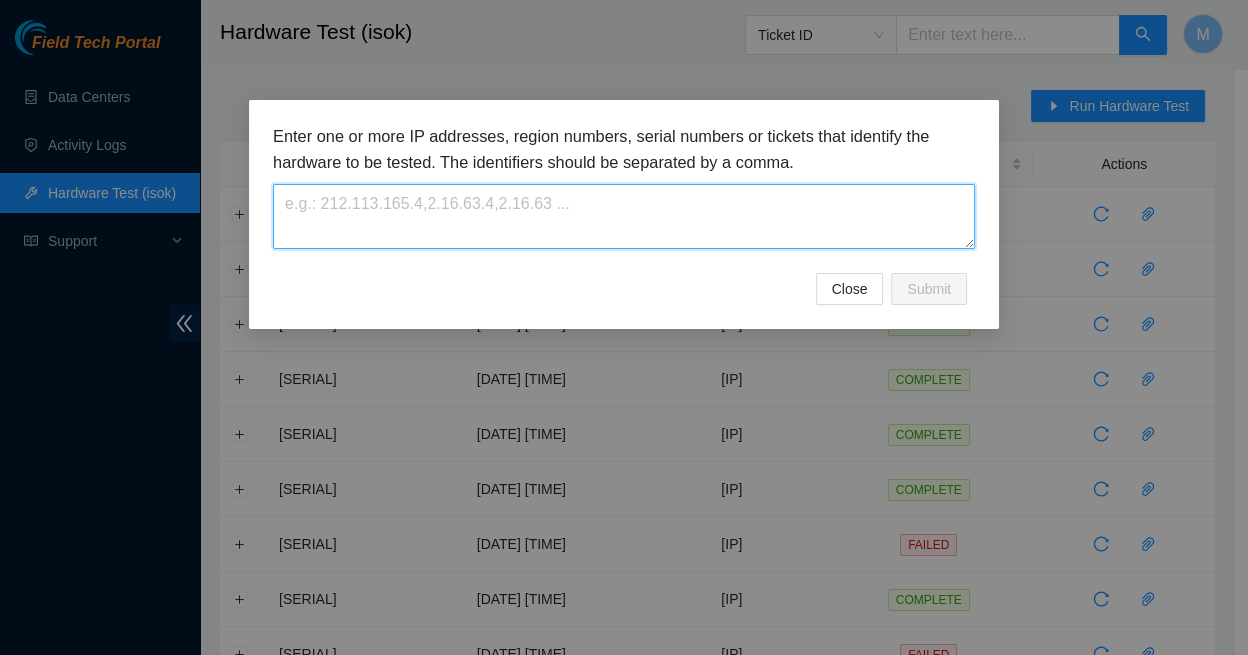 click at bounding box center (624, 216) 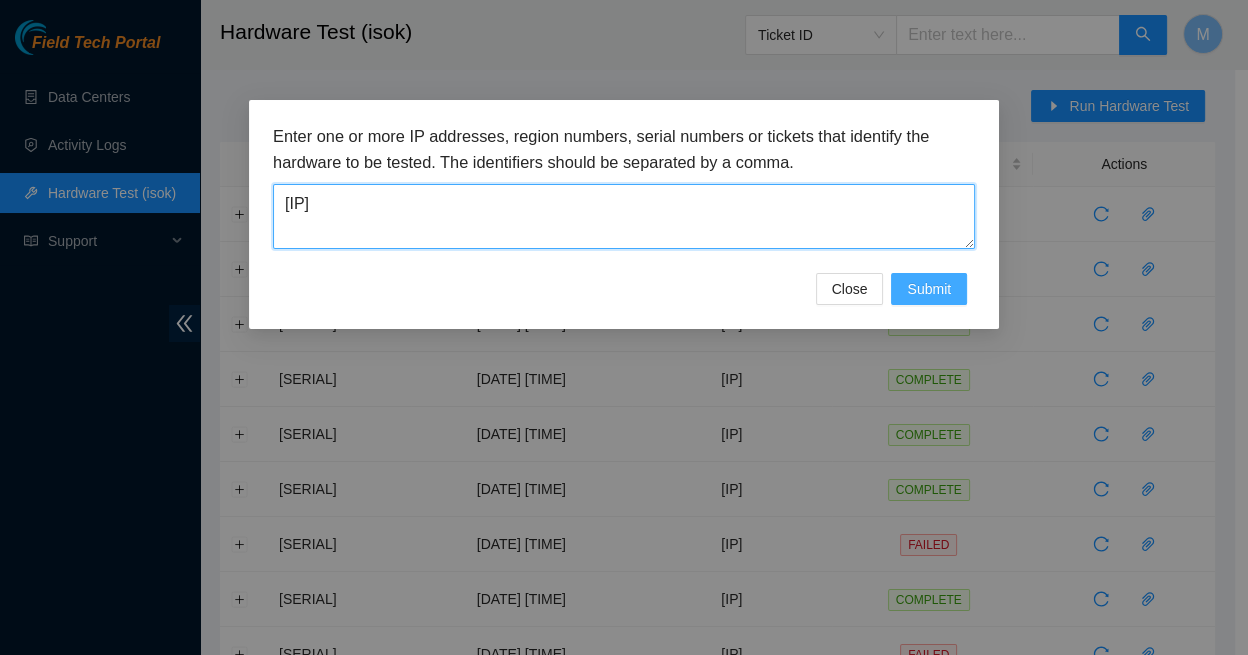 type on "[IP]" 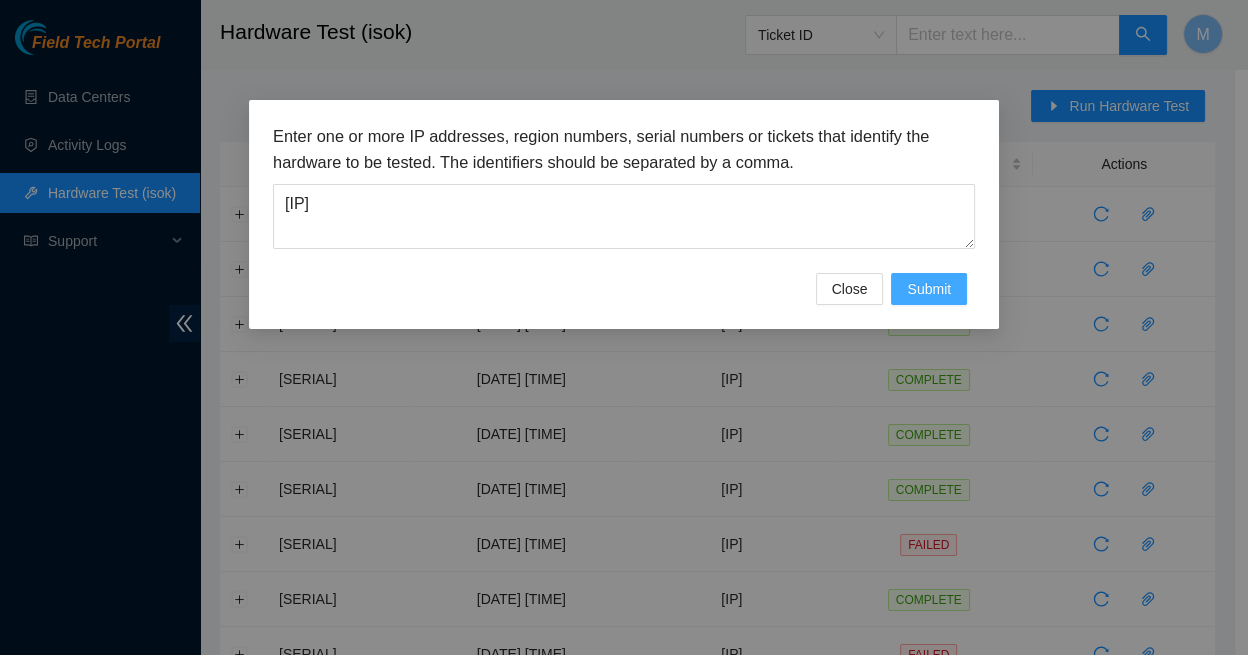click on "Submit" at bounding box center (929, 289) 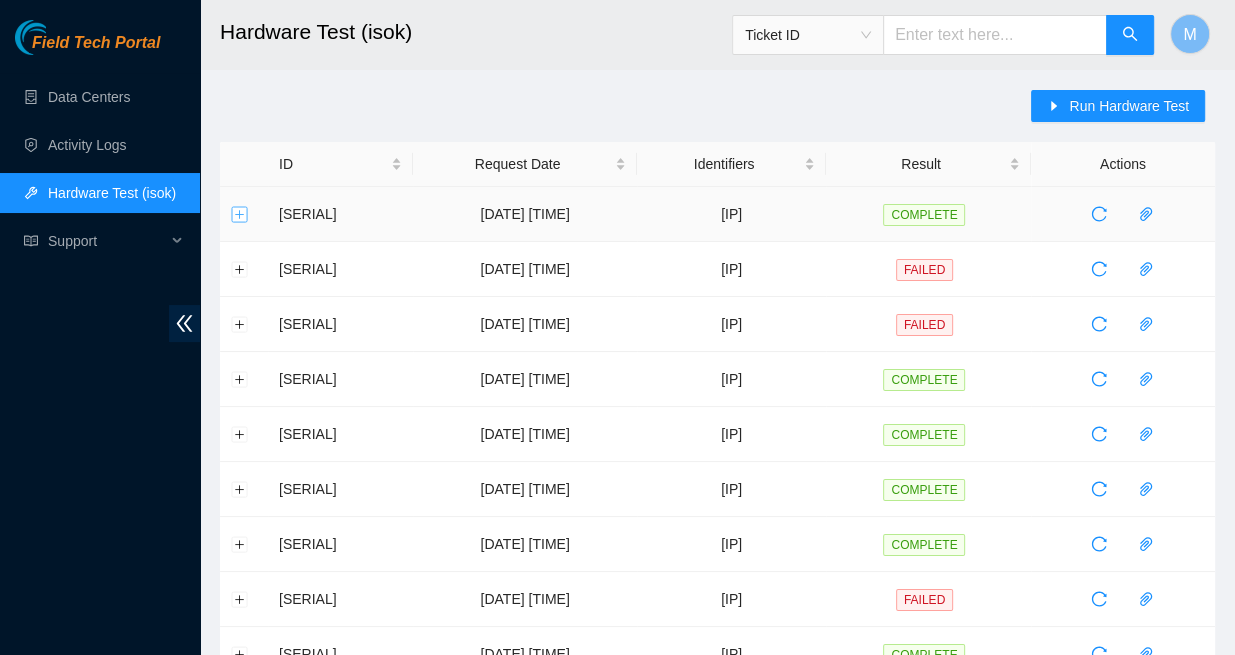 click at bounding box center (240, 214) 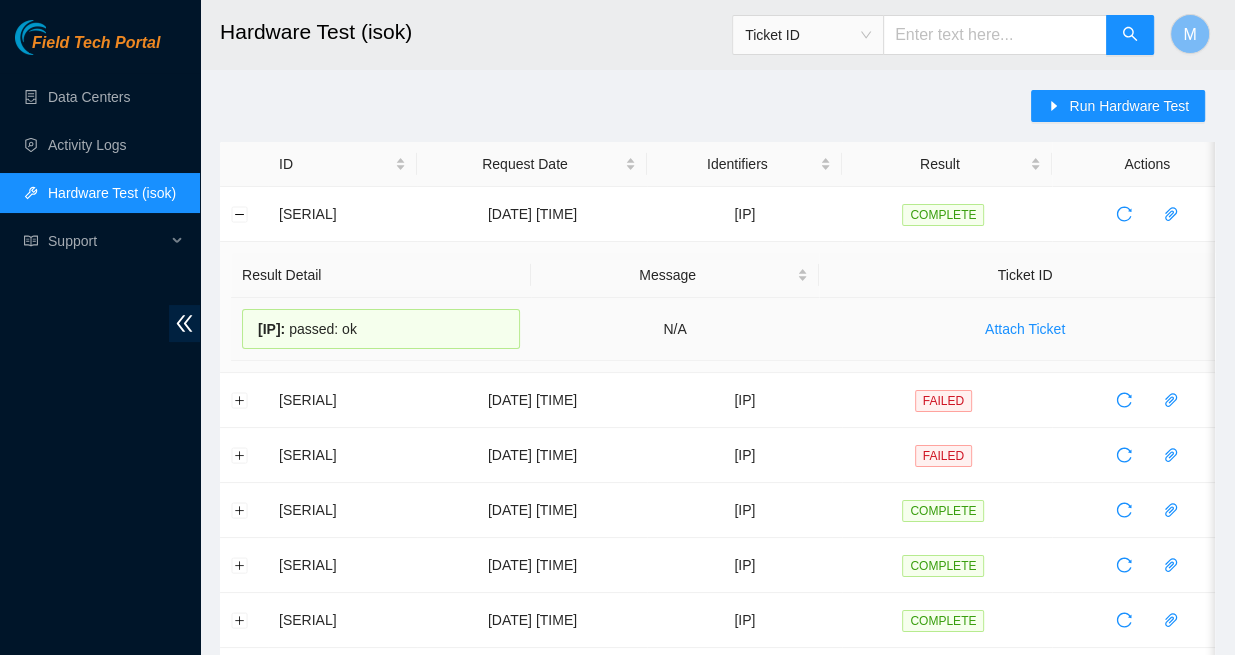 drag, startPoint x: 422, startPoint y: 319, endPoint x: 253, endPoint y: 313, distance: 169.10648 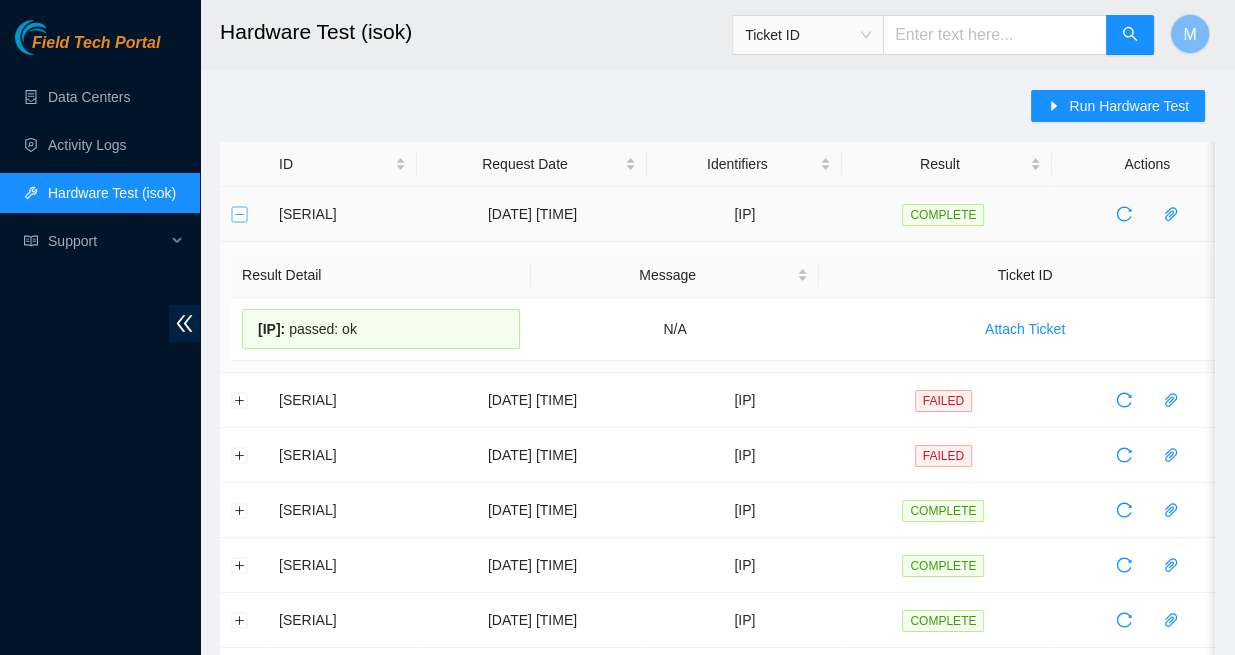 click at bounding box center (240, 214) 